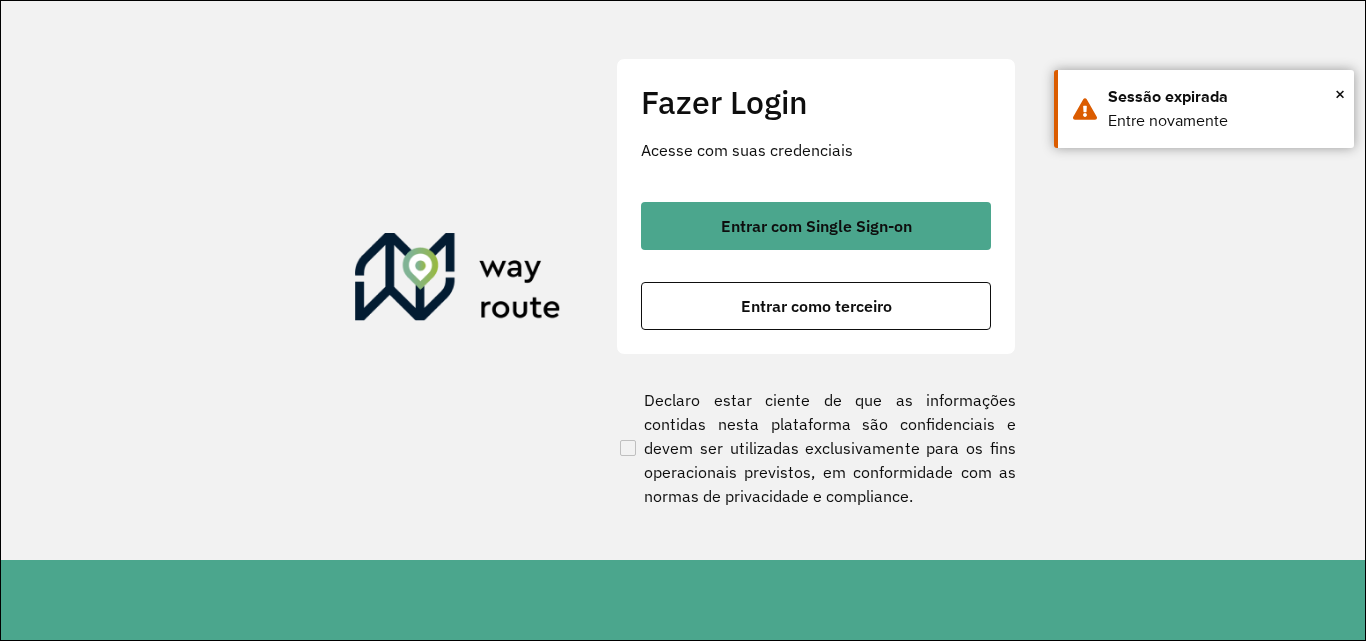 scroll, scrollTop: 0, scrollLeft: 0, axis: both 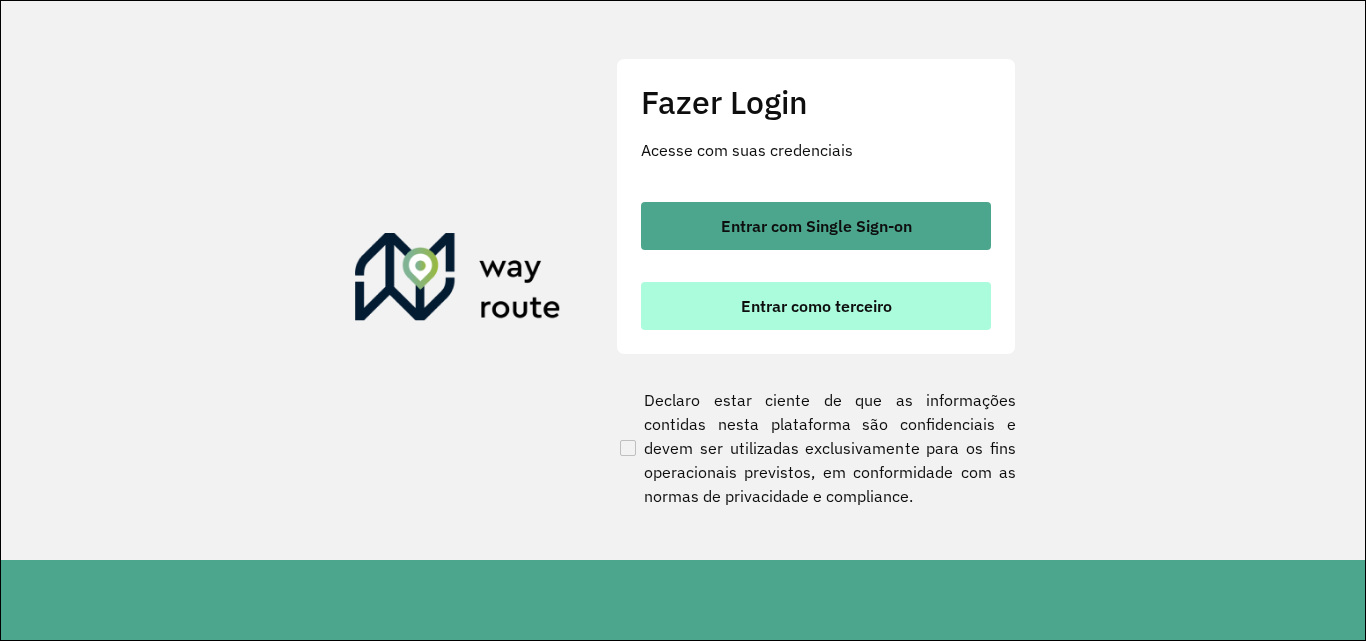 click on "Entrar como terceiro" at bounding box center [816, 306] 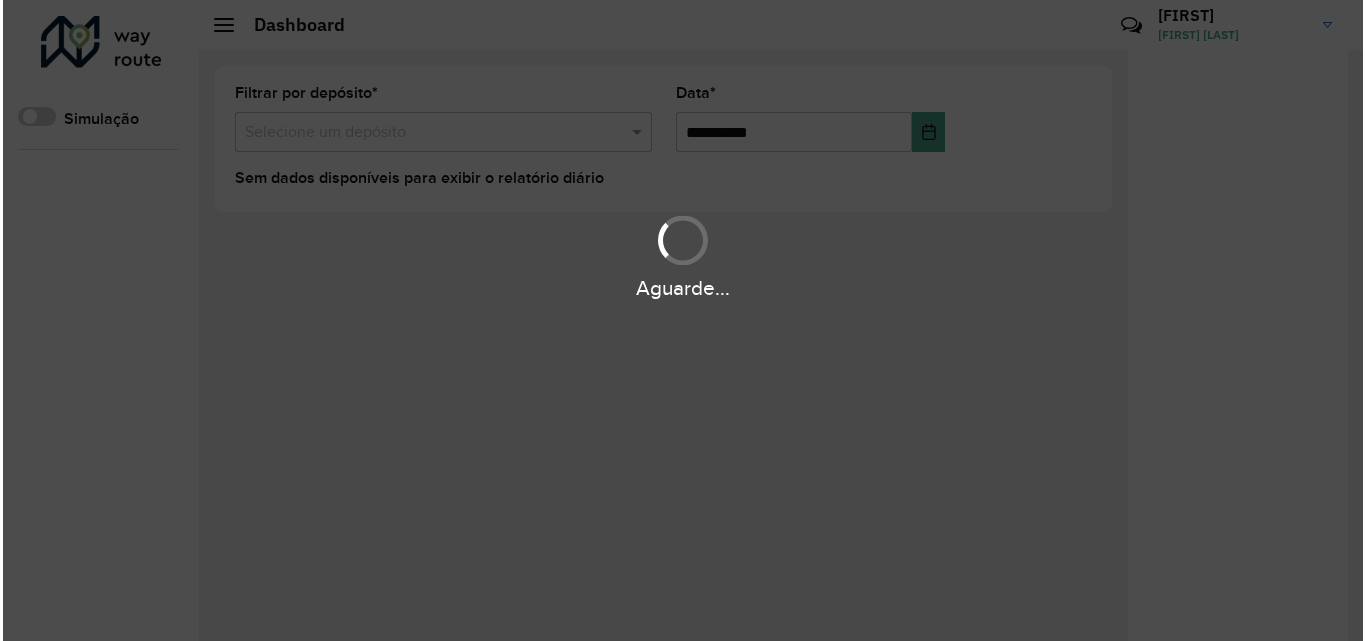 scroll, scrollTop: 0, scrollLeft: 0, axis: both 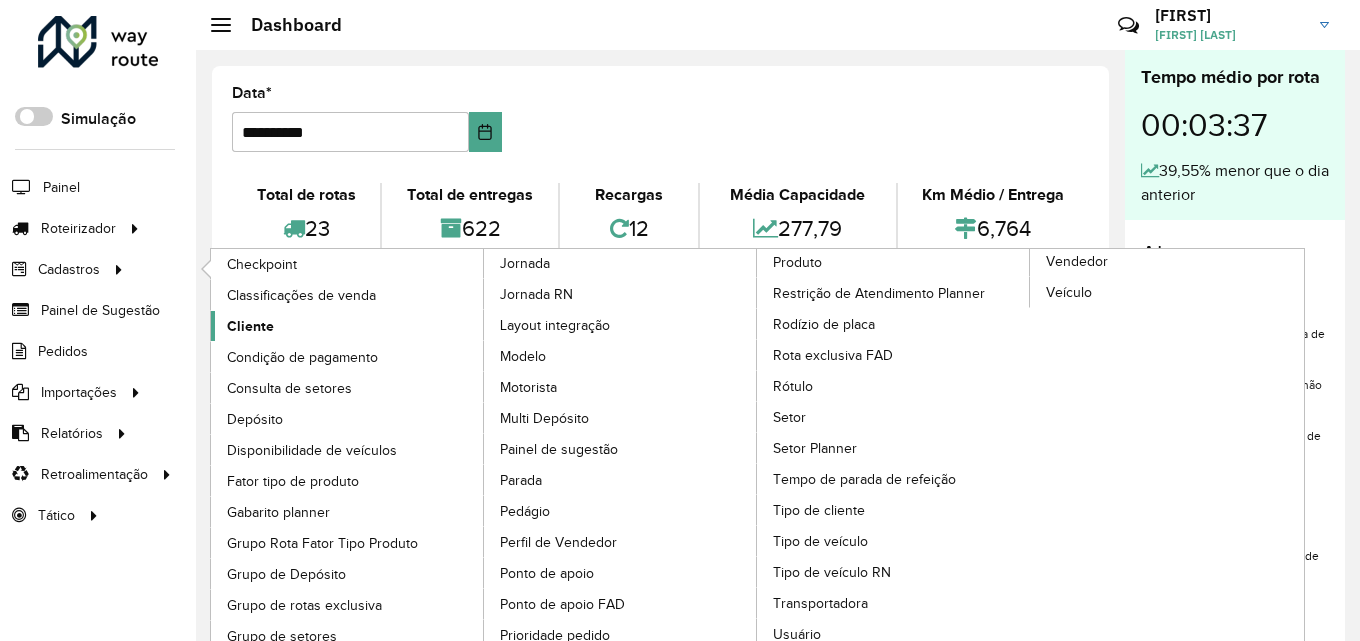 click on "Cliente" 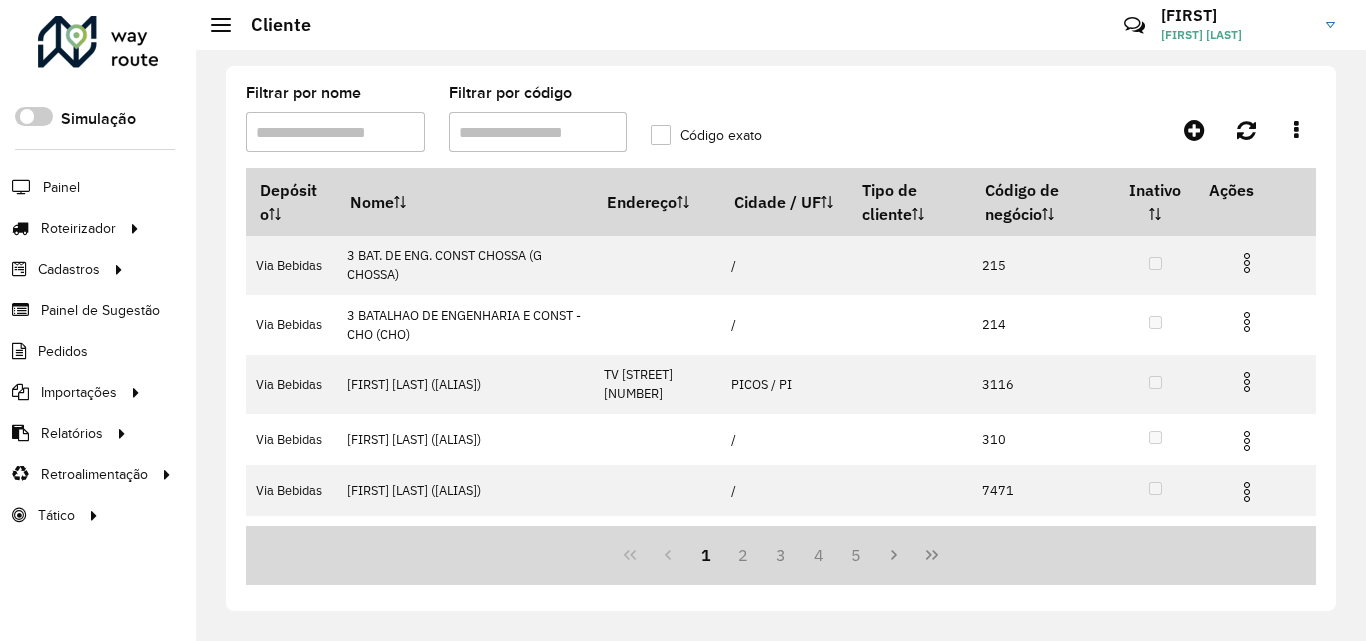click on "Filtrar por código" at bounding box center [538, 132] 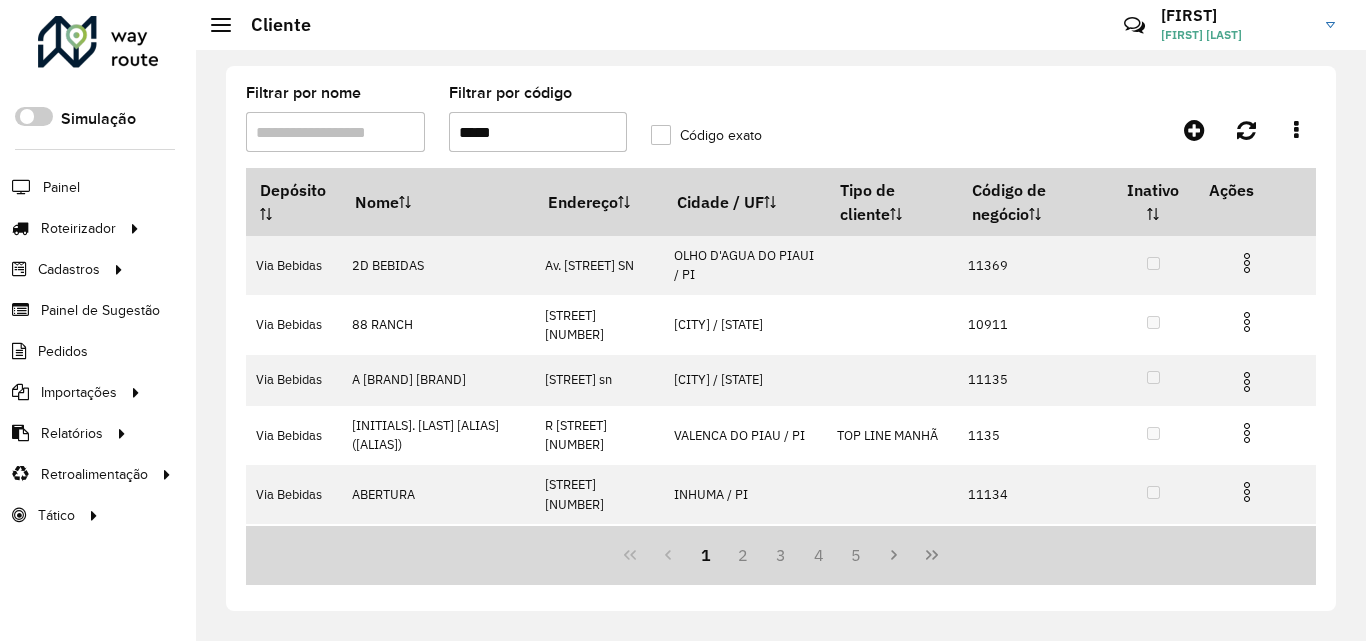 type on "*****" 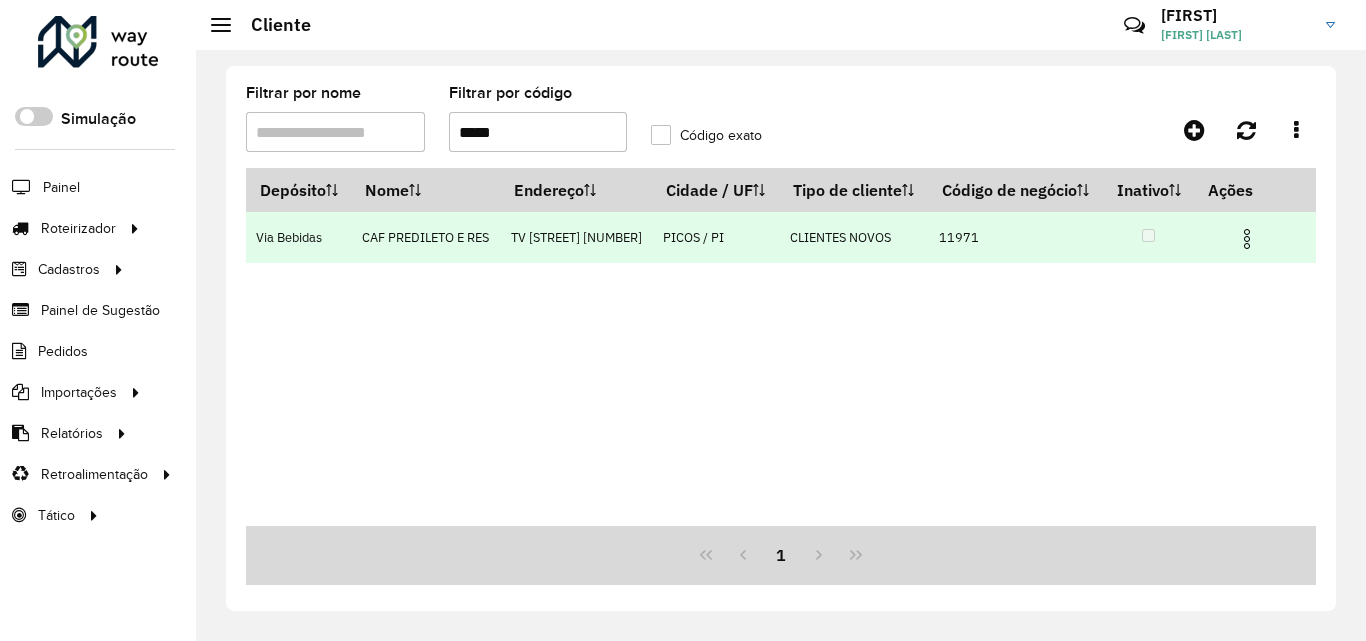 click at bounding box center (1247, 239) 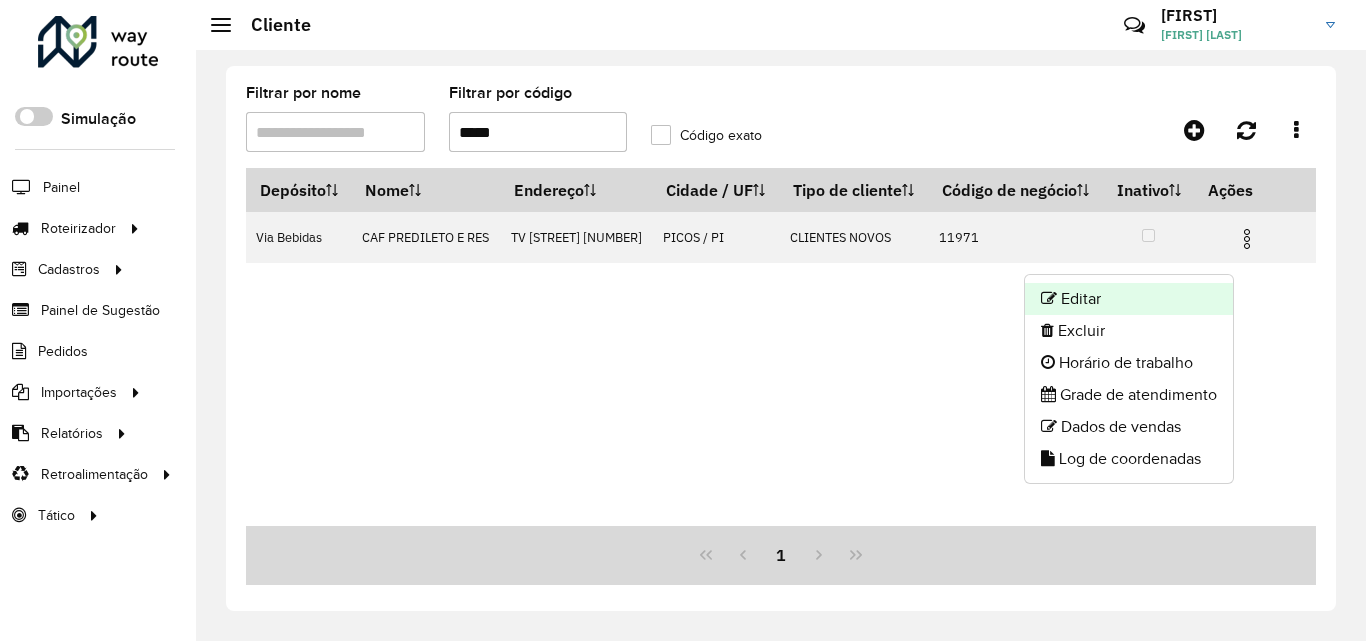 click on "Editar" 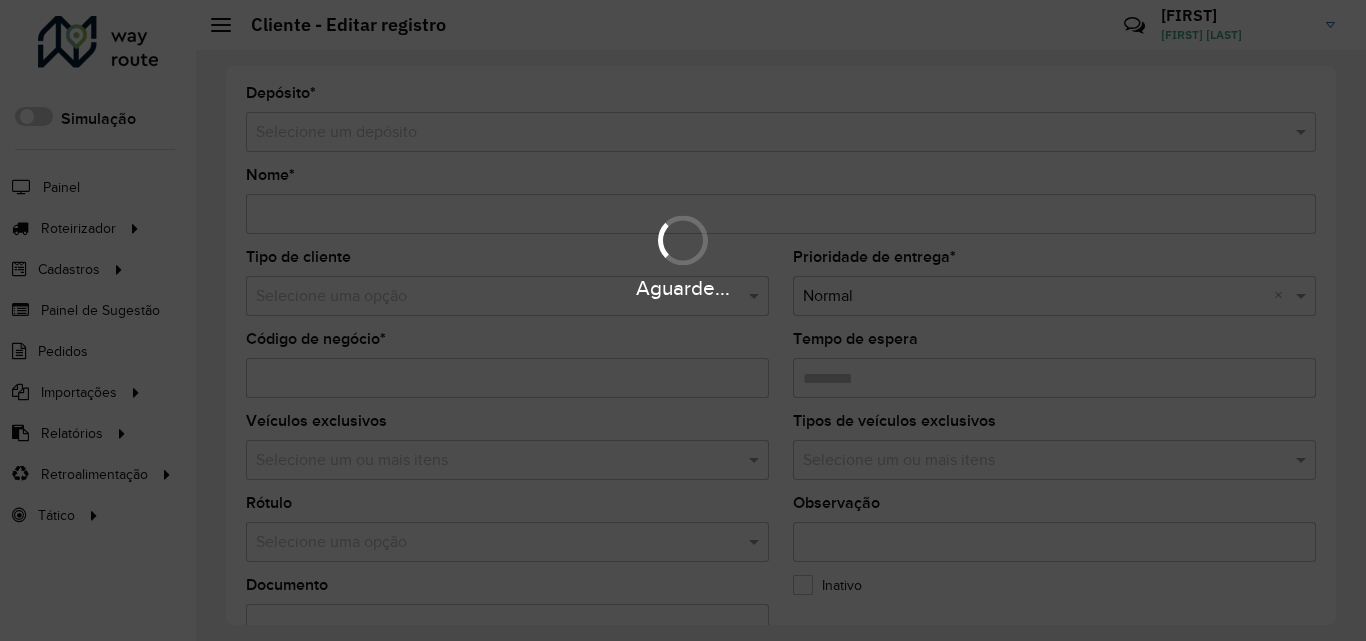 type on "**********" 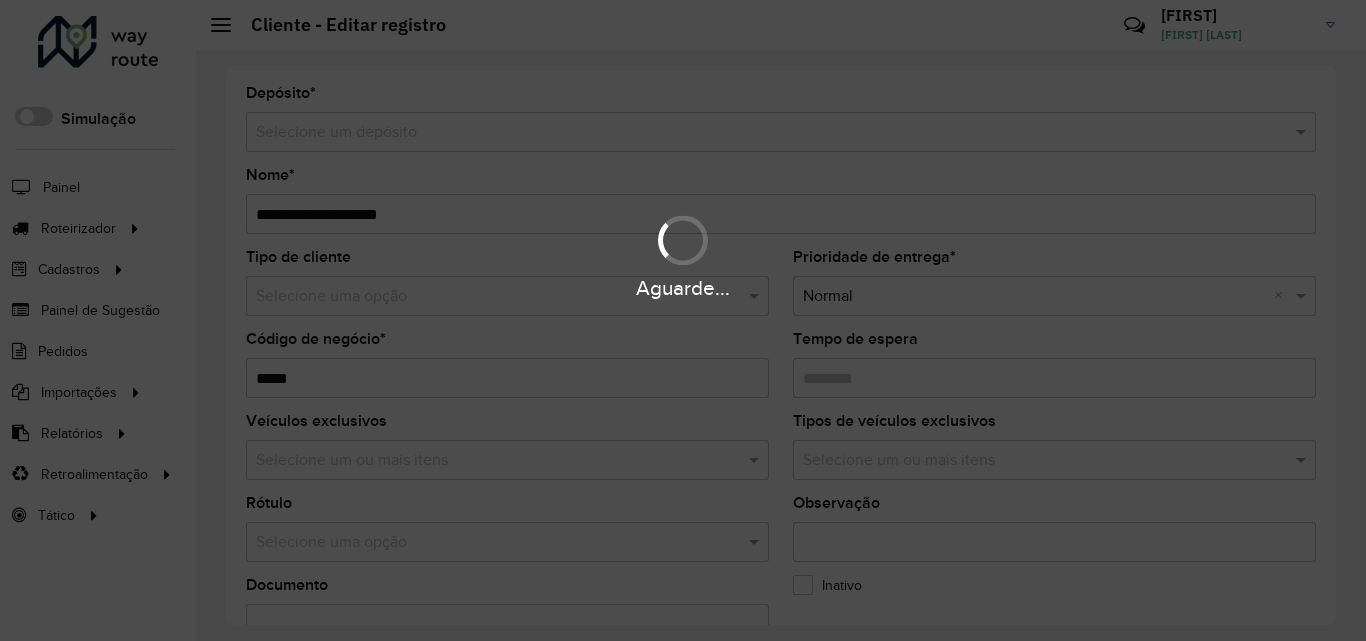 type on "********" 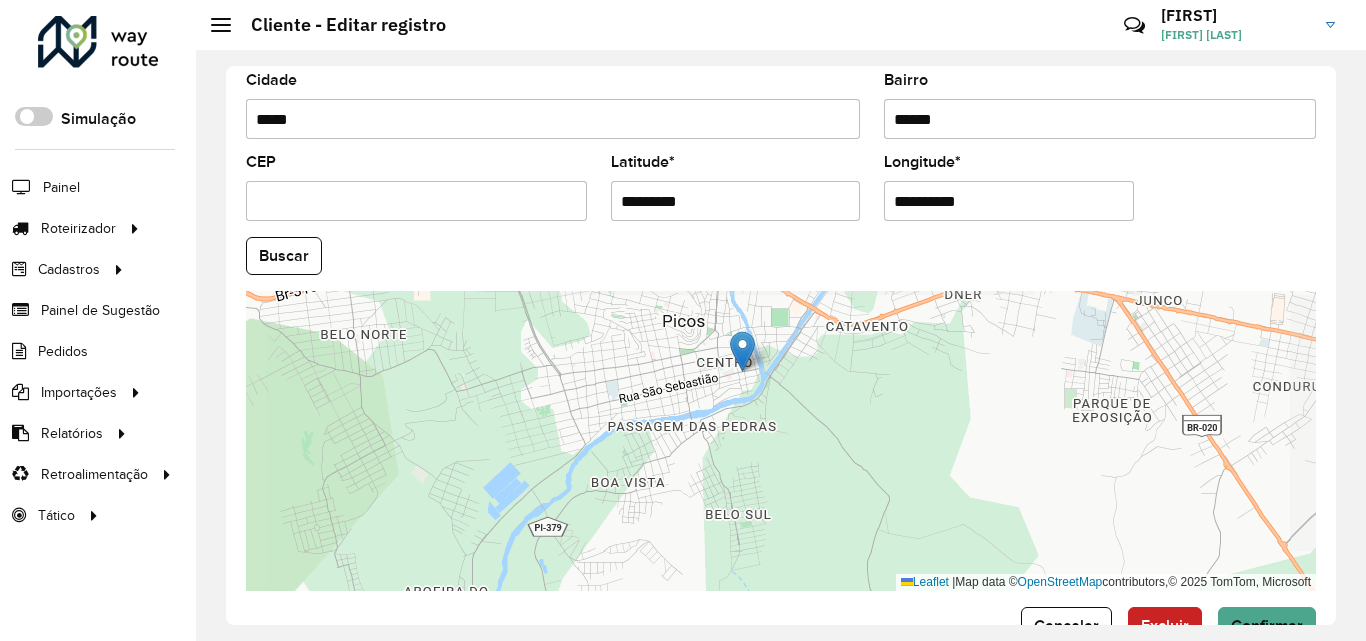 scroll, scrollTop: 800, scrollLeft: 0, axis: vertical 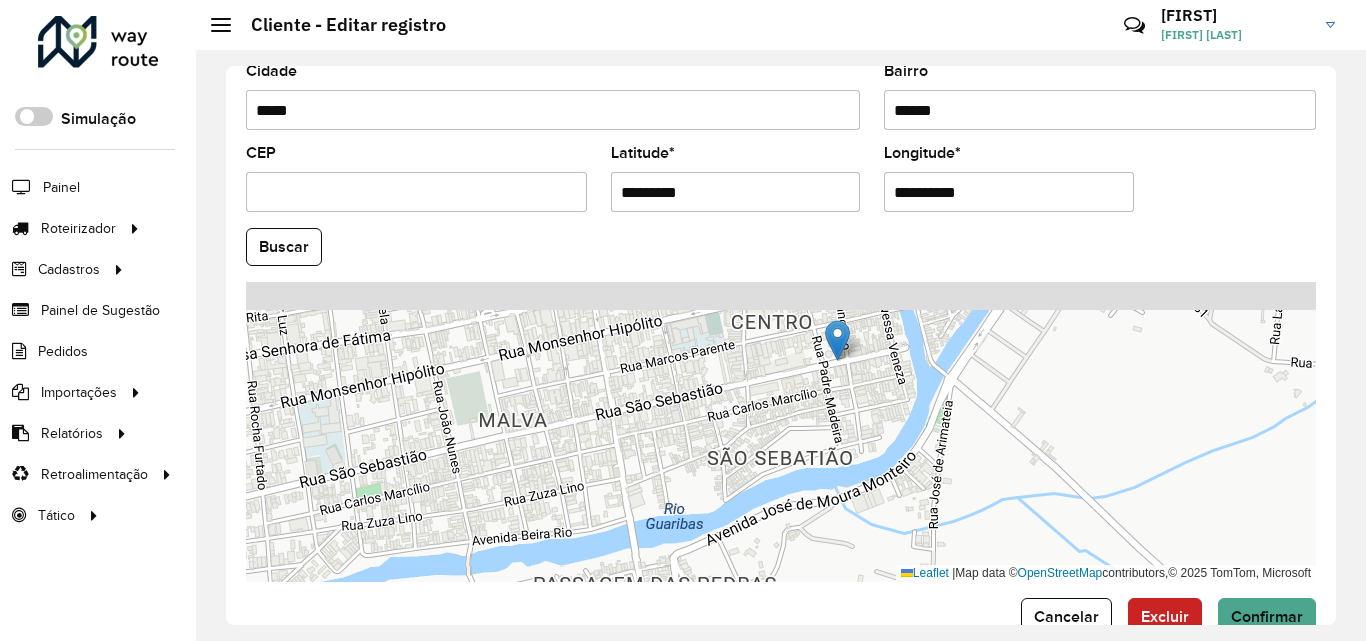 drag, startPoint x: 804, startPoint y: 336, endPoint x: 771, endPoint y: 508, distance: 175.13708 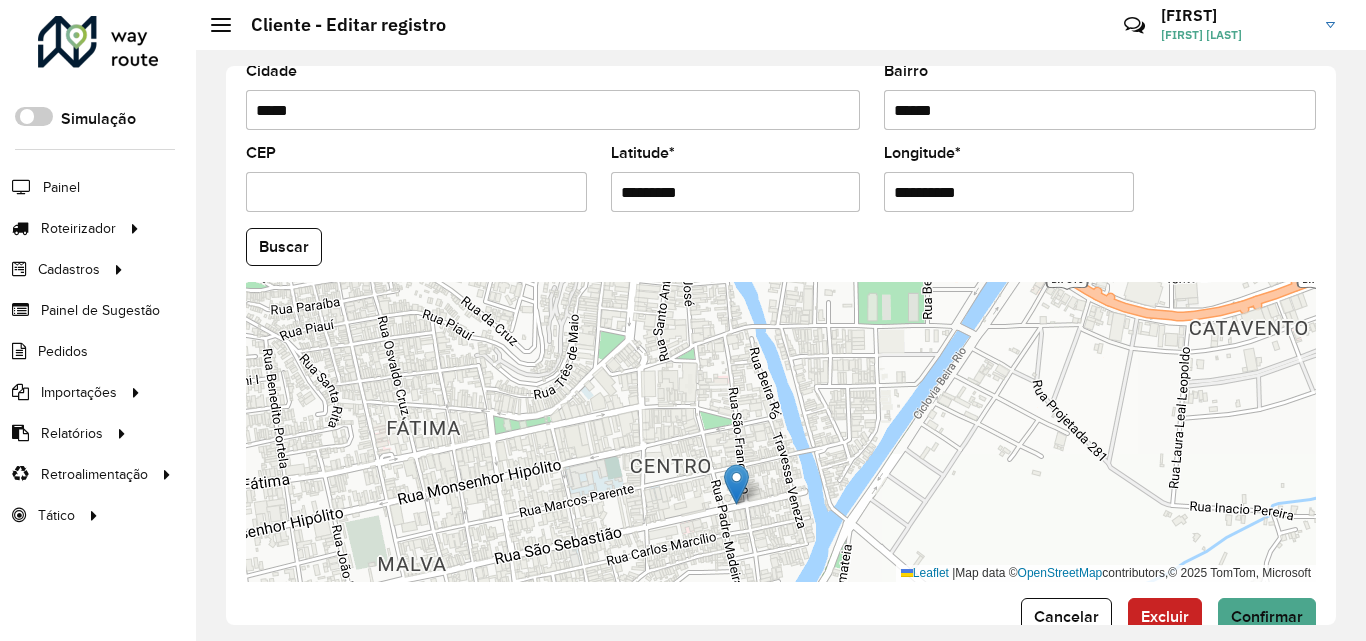 drag, startPoint x: 738, startPoint y: 493, endPoint x: 731, endPoint y: 583, distance: 90.27181 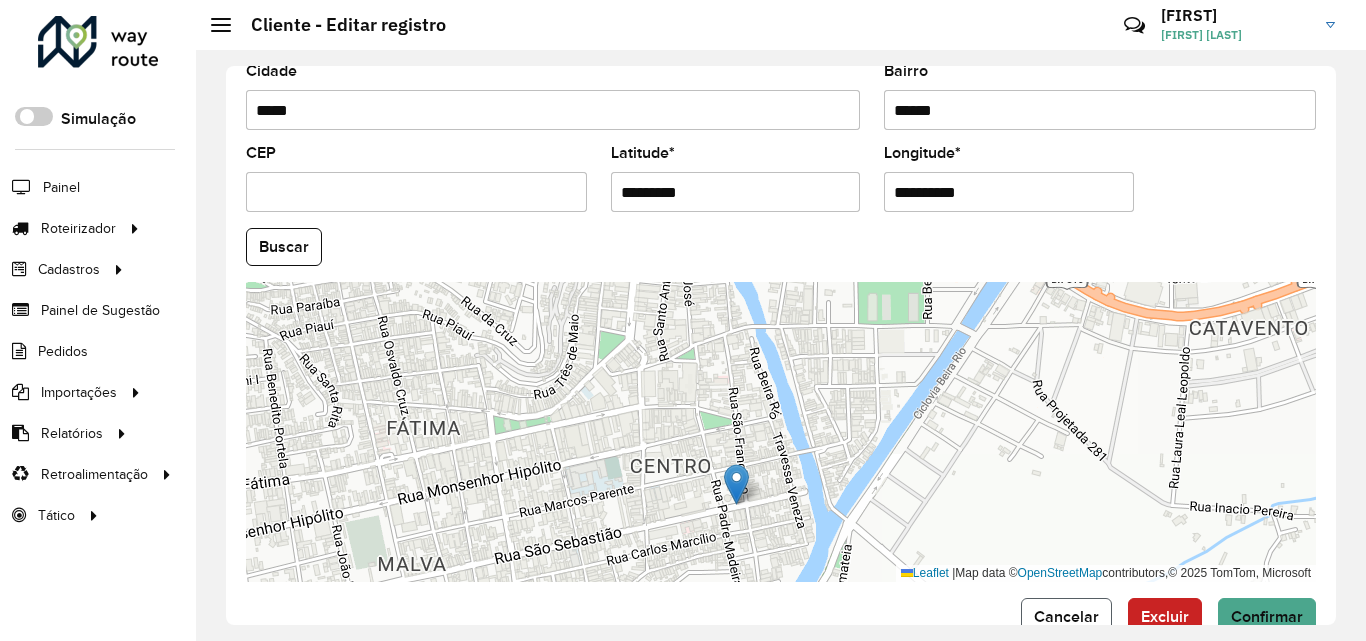 click on "Cancelar" 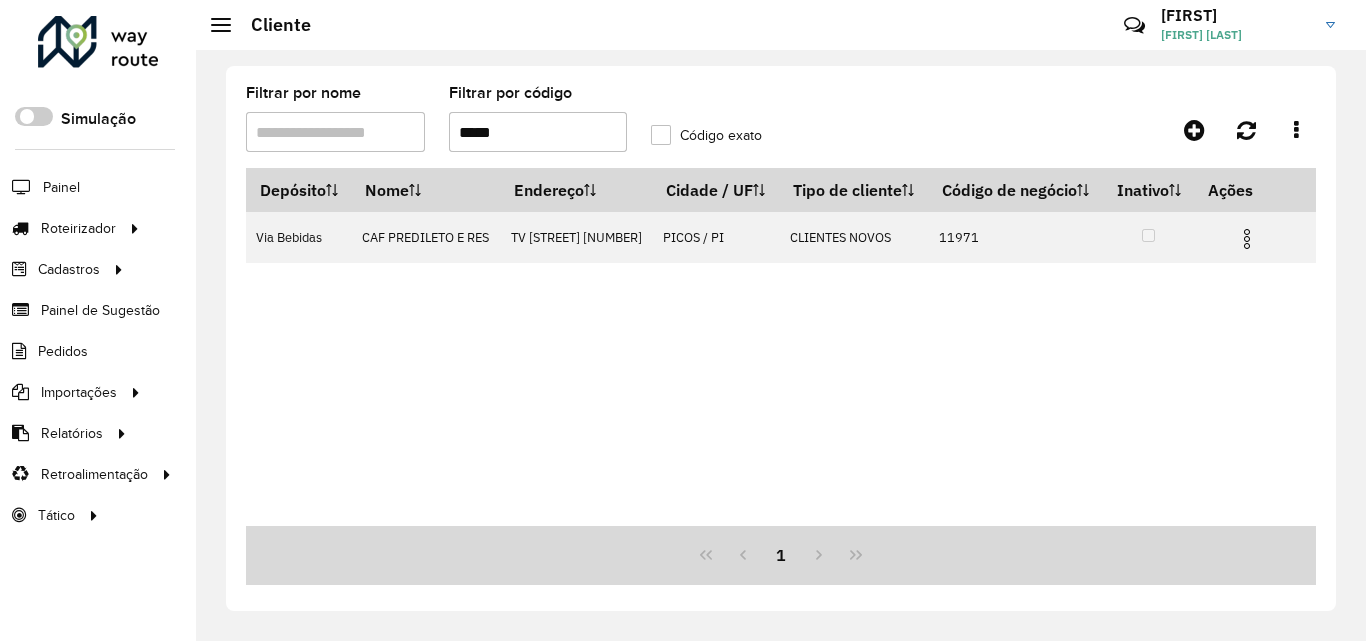 click on "*****" at bounding box center [538, 132] 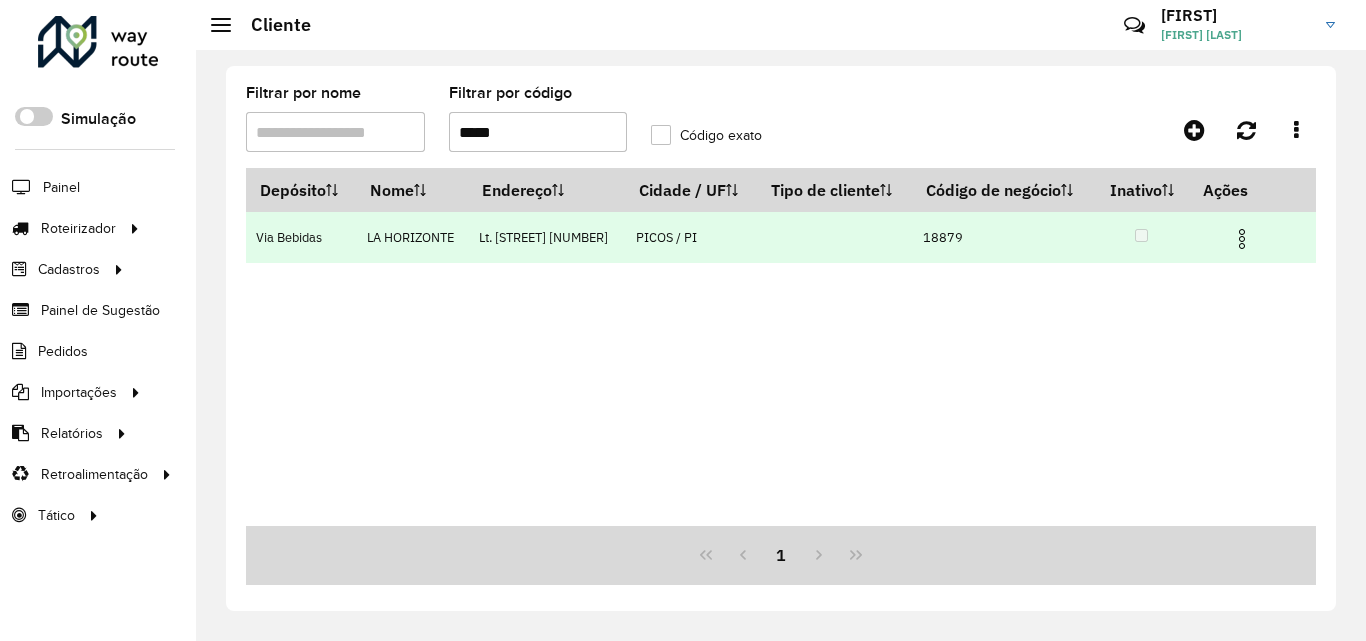 type on "*****" 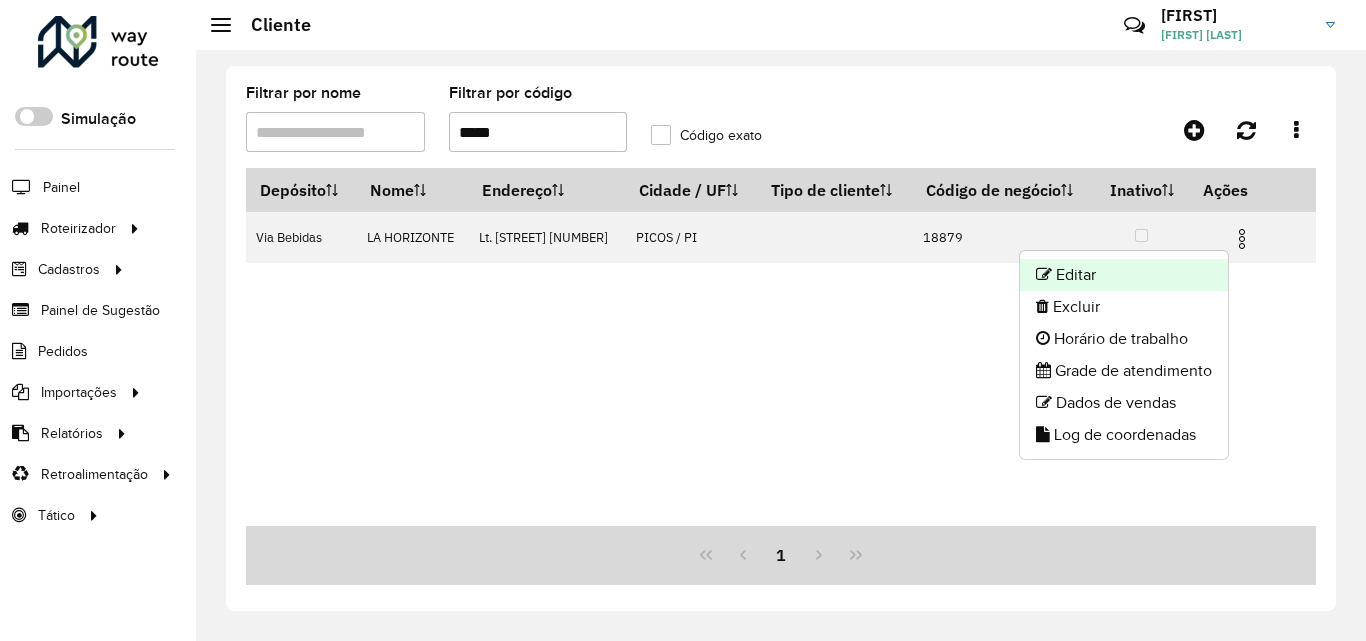 click on "Editar" 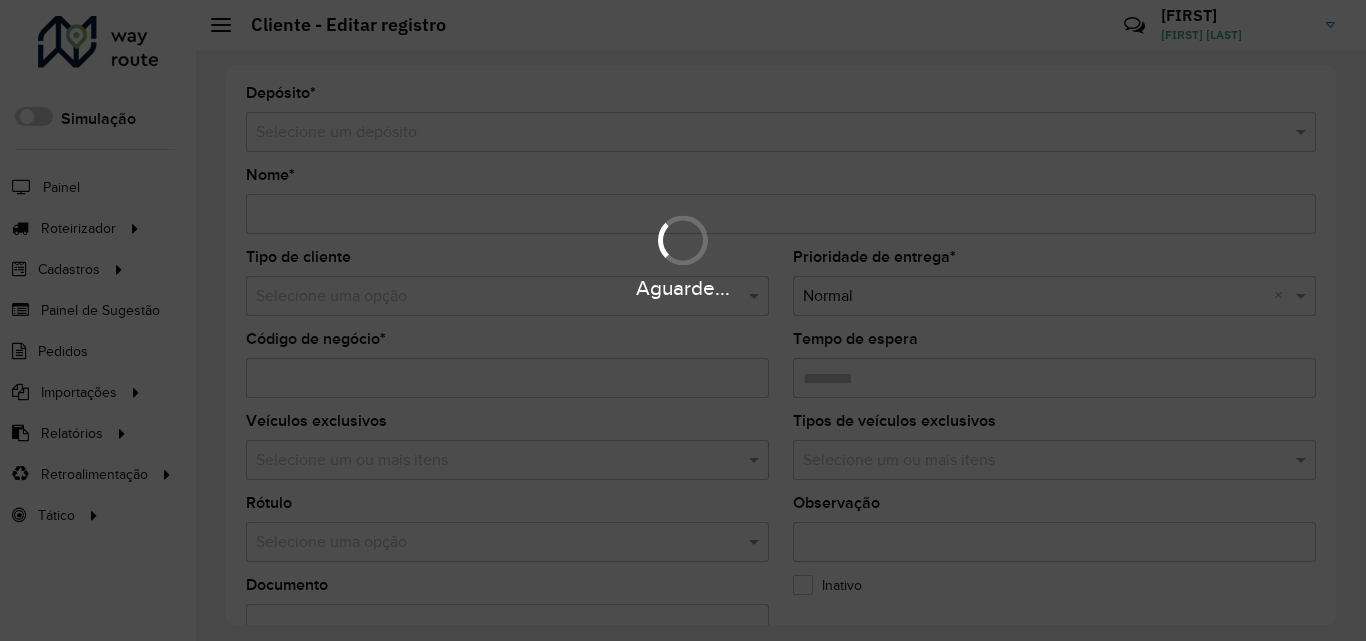 type on "**********" 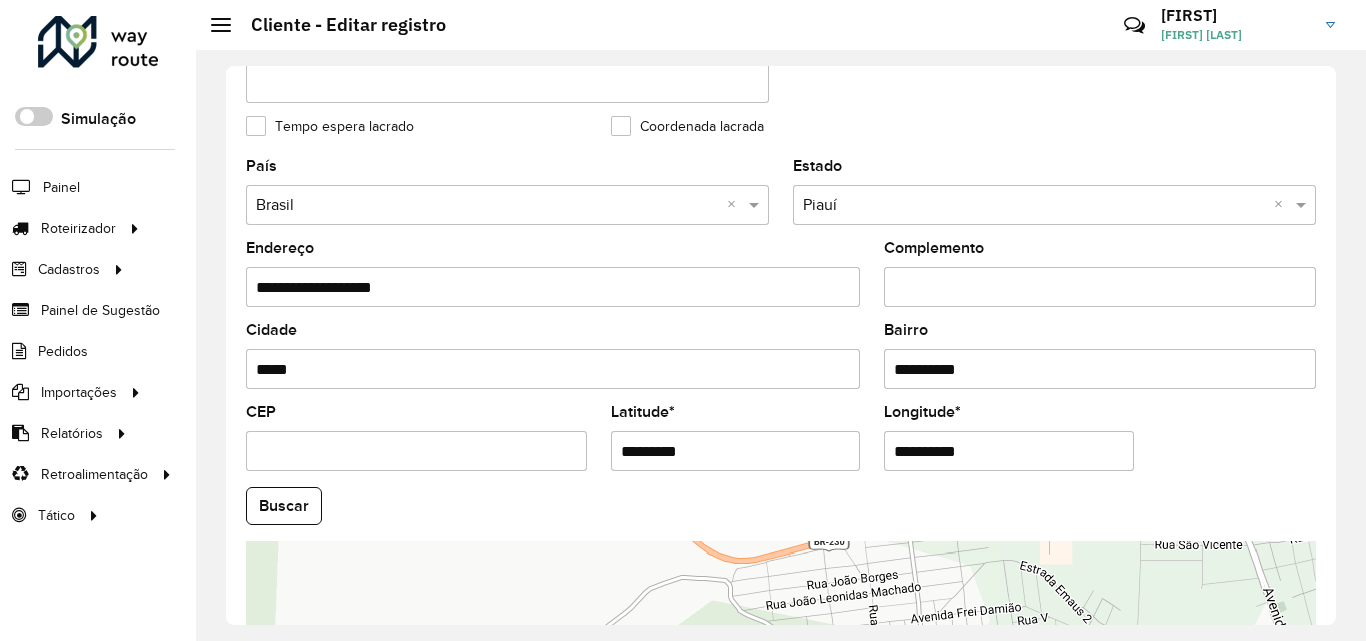 scroll, scrollTop: 600, scrollLeft: 0, axis: vertical 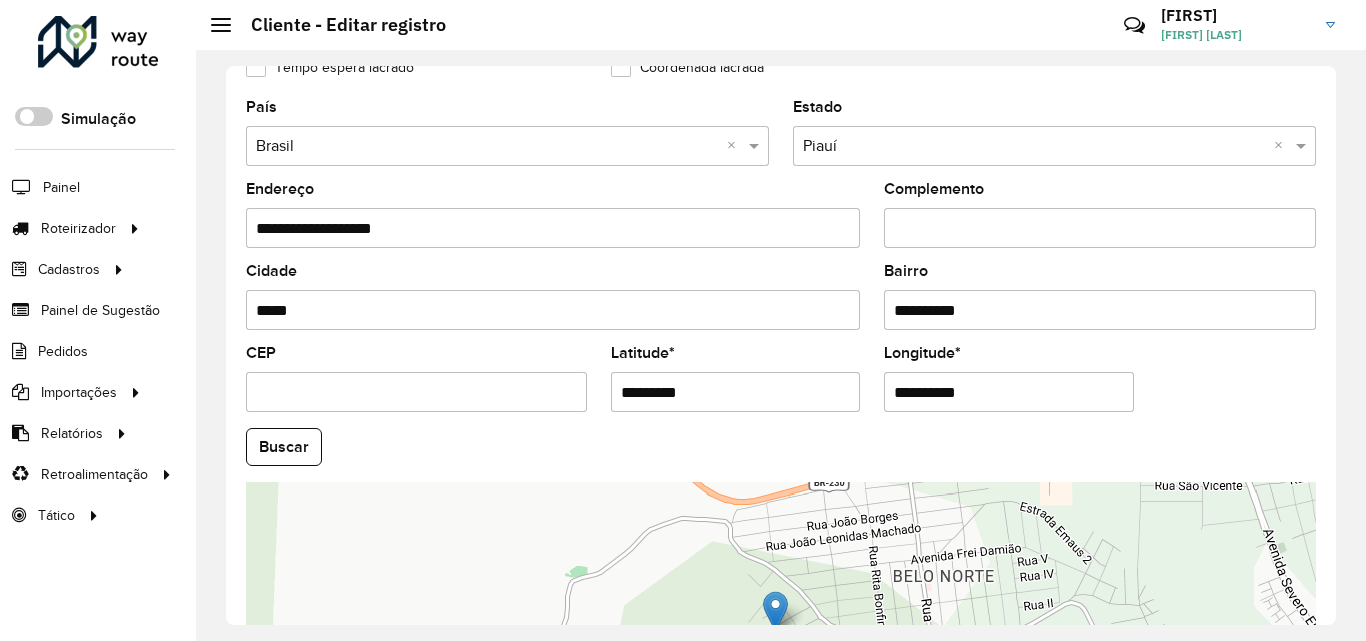 click on "**********" at bounding box center (1009, 392) 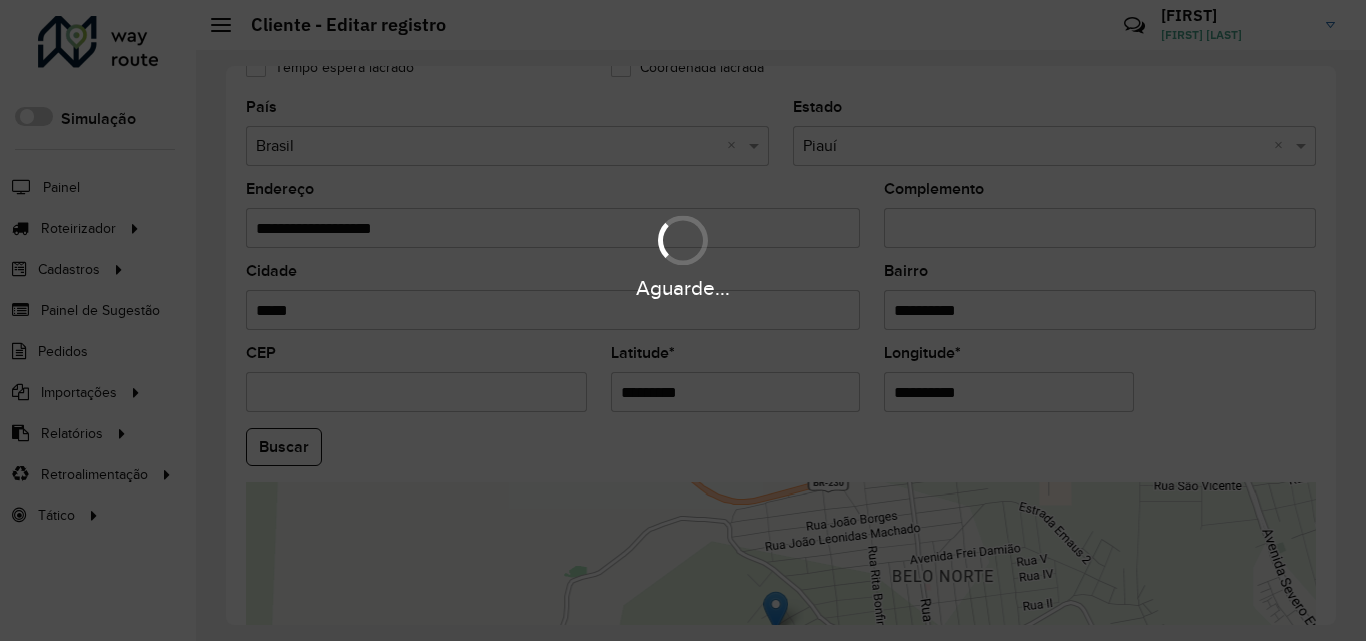 click on "Aguarde..." at bounding box center (683, 320) 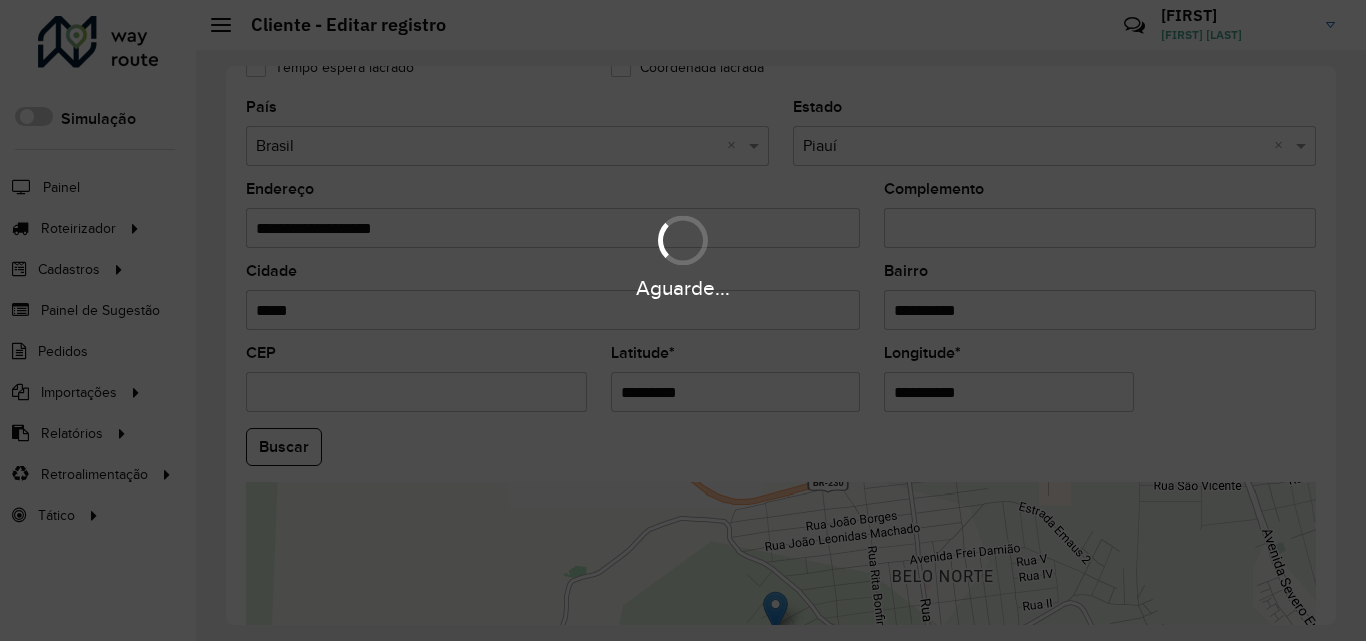 click on "Aguarde..." at bounding box center (683, 320) 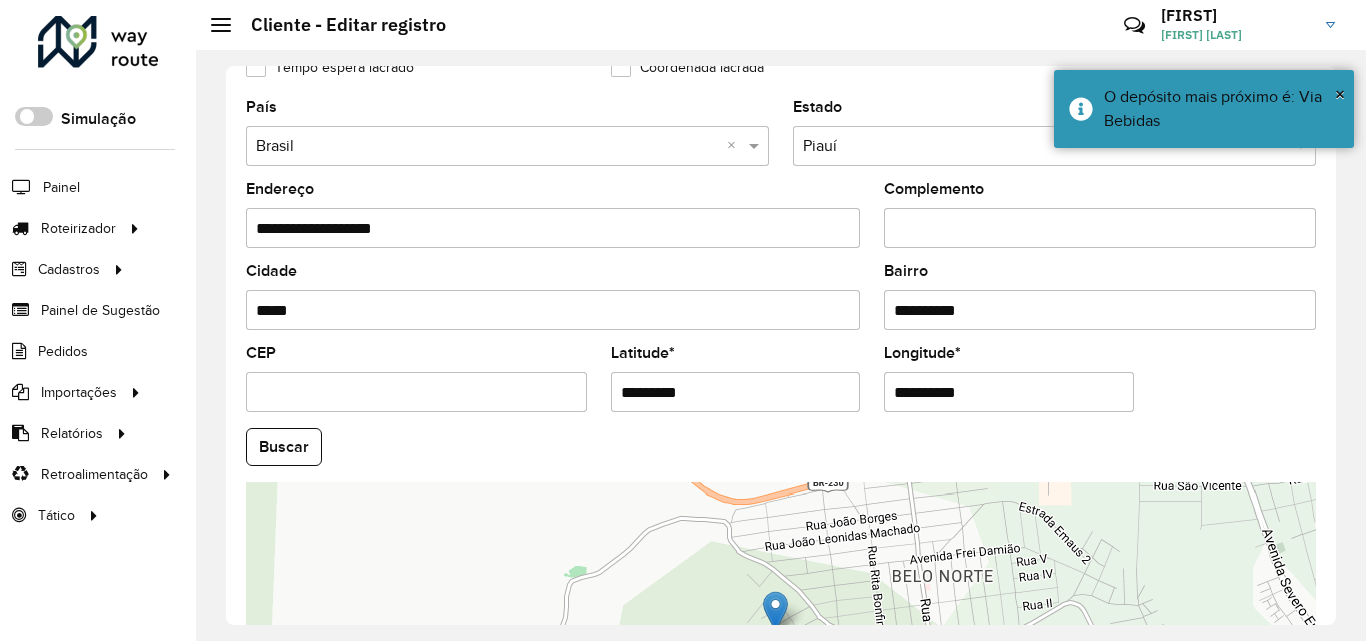 click on "*********" at bounding box center [736, 392] 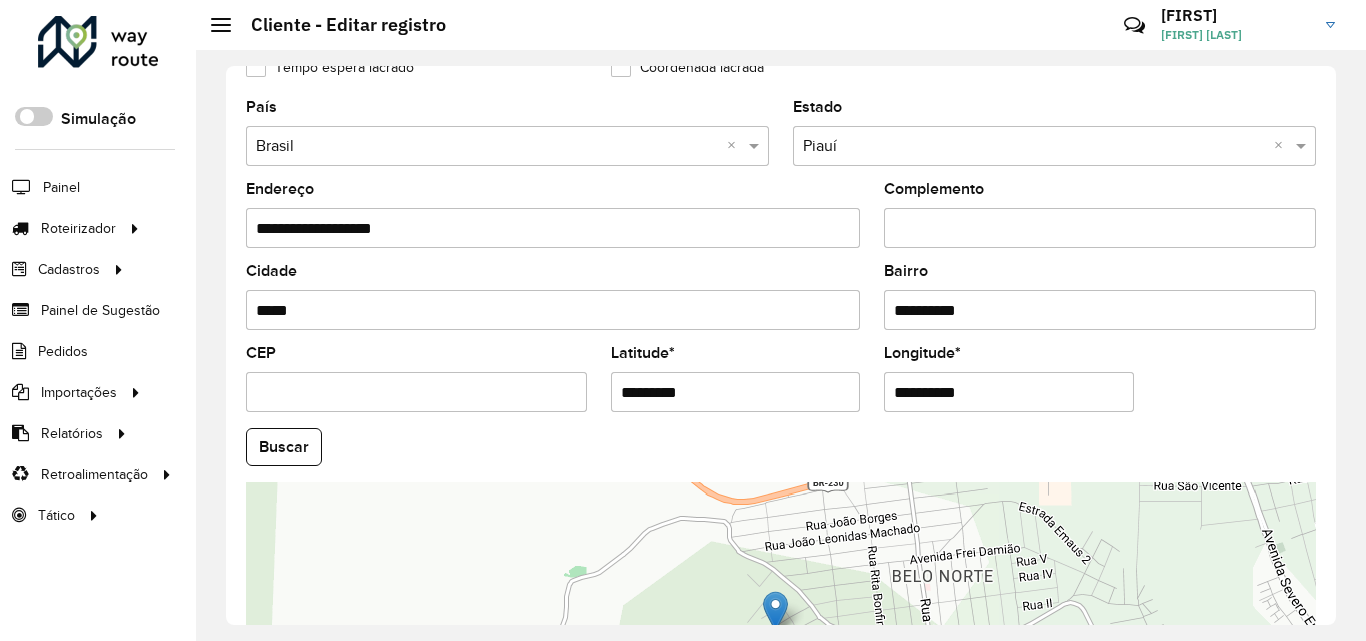 paste 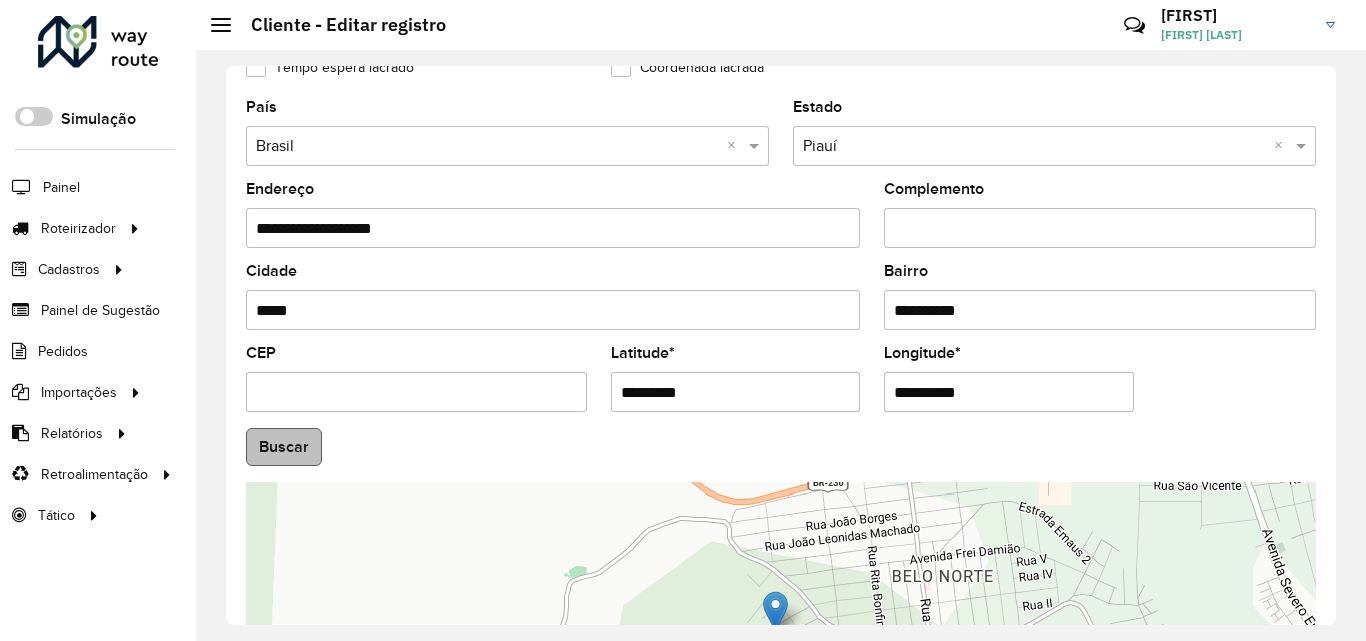 type on "*********" 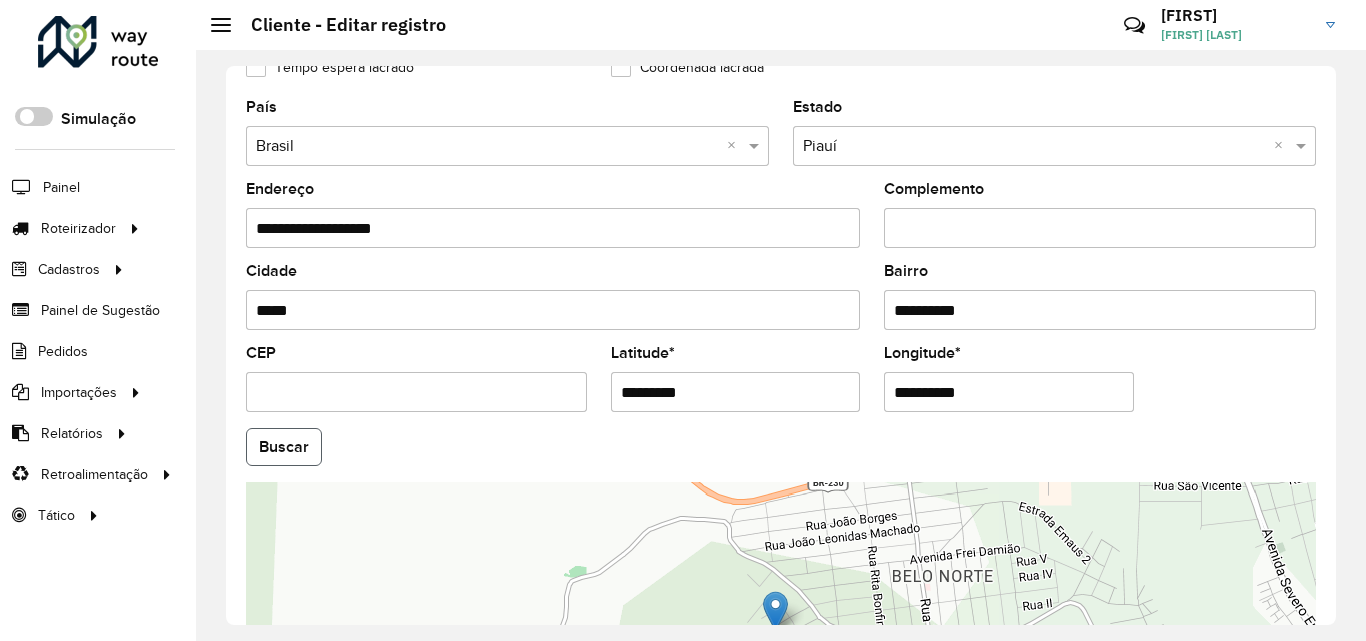 click on "Aguarde...  Pop-up bloqueado!  Seu navegador bloqueou automáticamente a abertura de uma nova janela.   Acesse as configurações e adicione o endereço do sistema a lista de permissão.   Fechar  Roteirizador AmbevTech Simulação Painel Roteirizador Entregas Vendas Cadastros Checkpoint Classificações de venda Cliente Condição de pagamento Consulta de setores Depósito Disponibilidade de veículos Fator tipo de produto Gabarito planner Grupo Rota Fator Tipo Produto Grupo de Depósito Grupo de rotas exclusiva Grupo de setores Jornada Jornada RN Layout integração Modelo Motorista Multi Depósito Painel de sugestão Parada Pedágio Perfil de Vendedor Ponto de apoio Ponto de apoio FAD Prioridade pedido Produto Restrição de Atendimento Planner Rodízio de placa Rota exclusiva FAD Rótulo Setor Setor Planner Tempo de parada de refeição Tipo de cliente Tipo de veículo Tipo de veículo RN Transportadora Usuário Vendedor Veículo Painel de Sugestão Pedidos Importações Classificação e volume de venda" at bounding box center (683, 320) 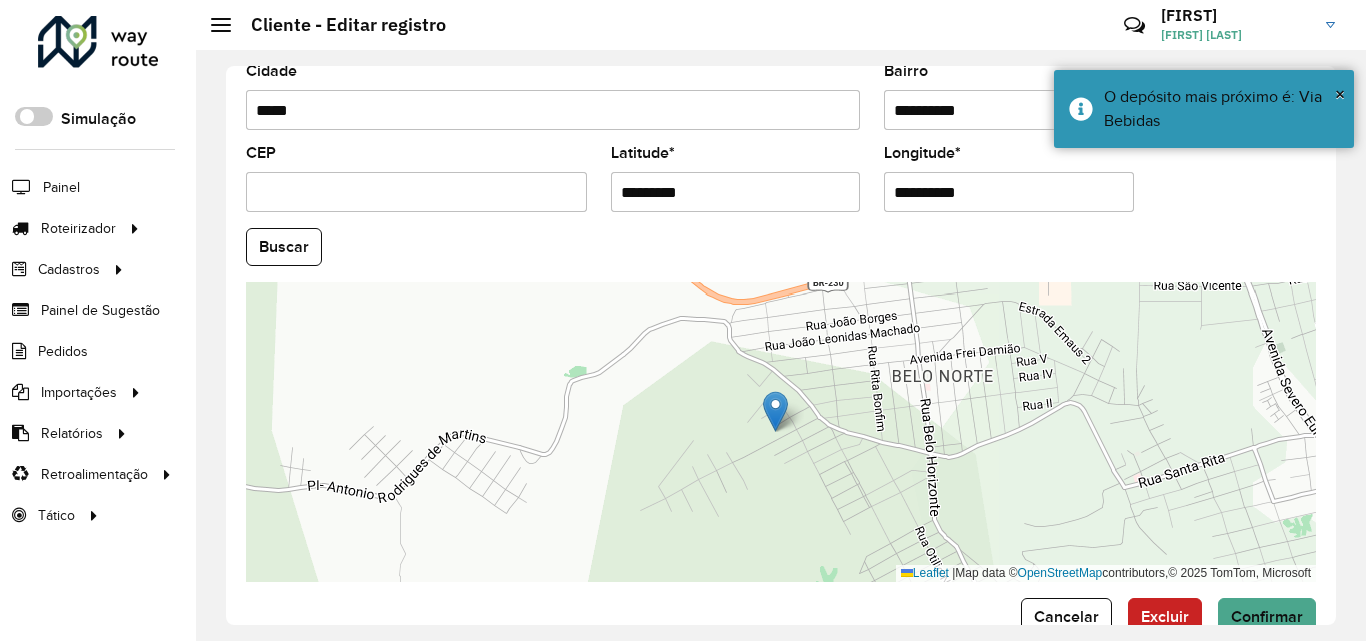 scroll, scrollTop: 847, scrollLeft: 0, axis: vertical 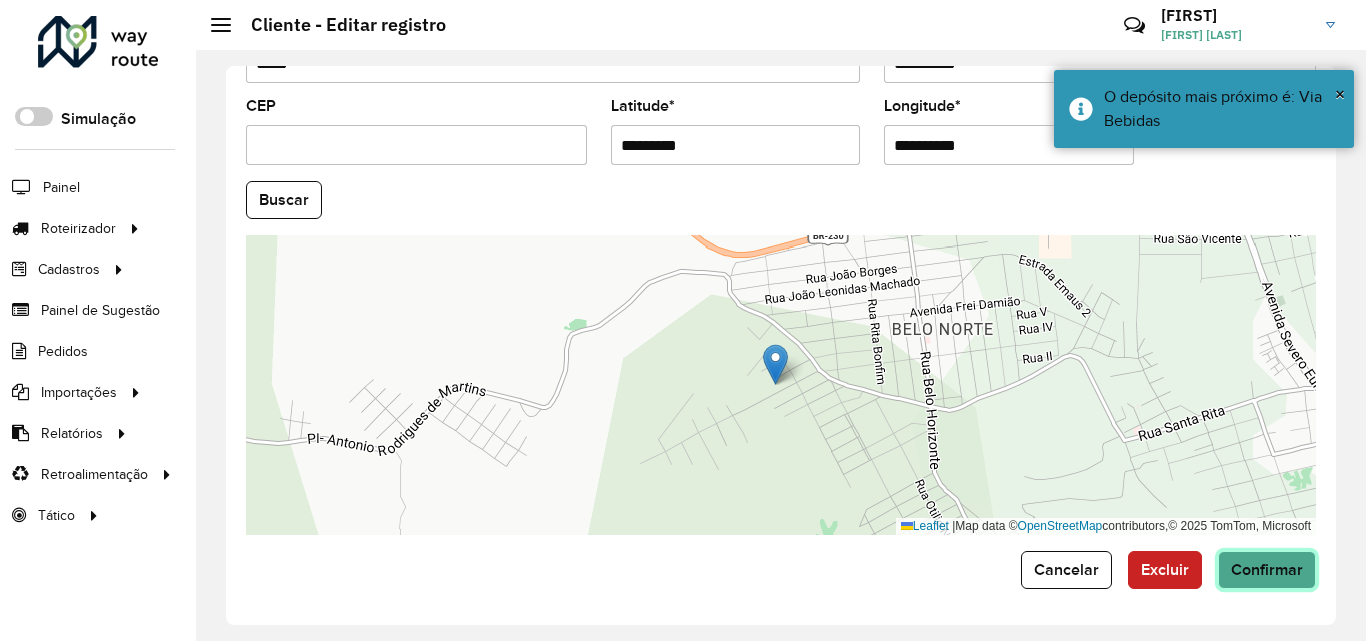 click on "Confirmar" 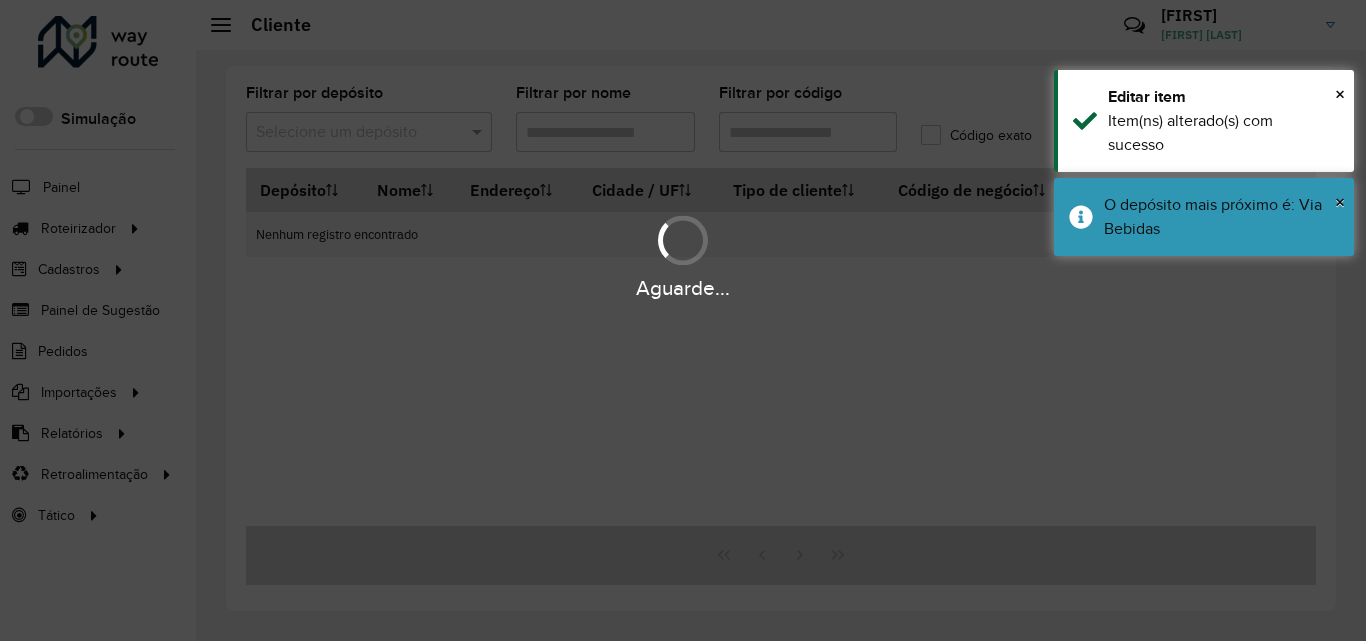 type on "*****" 